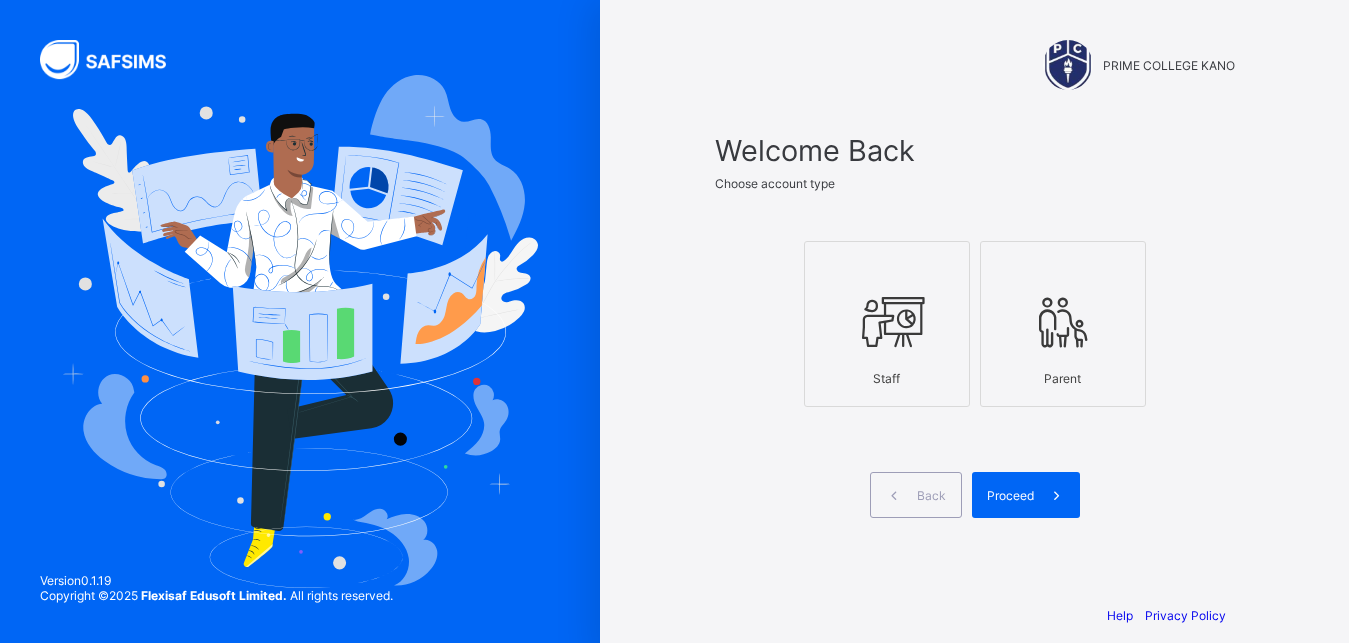scroll, scrollTop: 0, scrollLeft: 0, axis: both 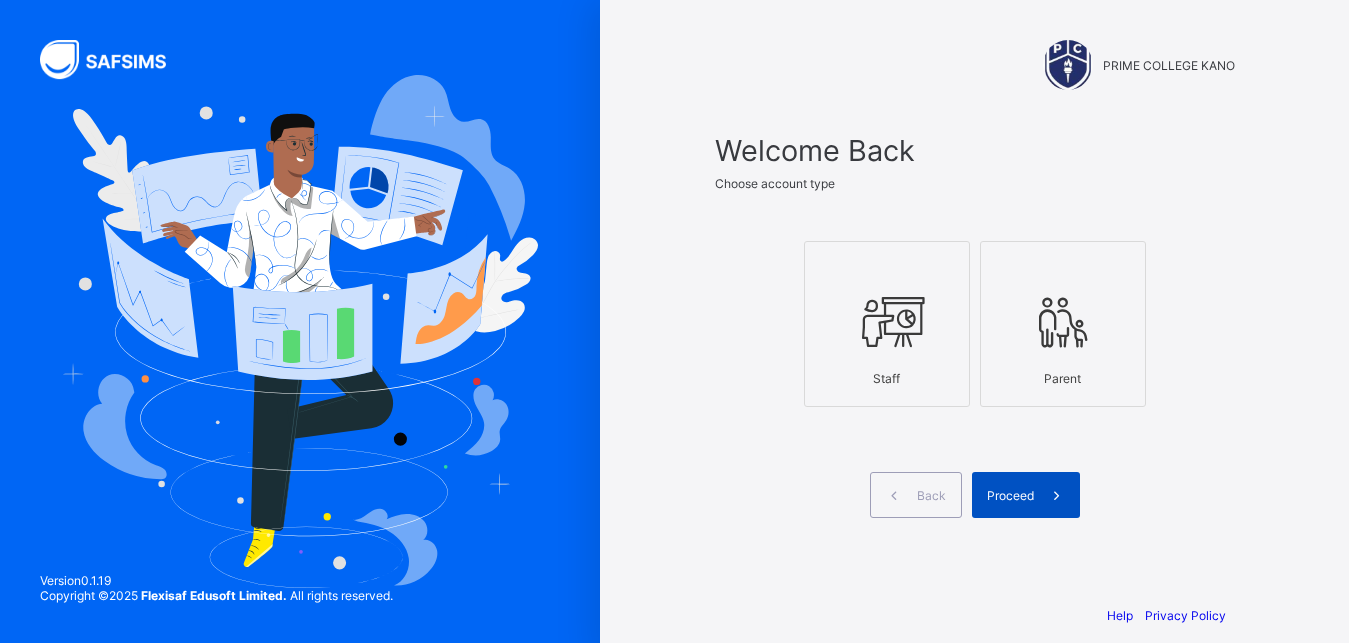 click on "Proceed" at bounding box center [1026, 495] 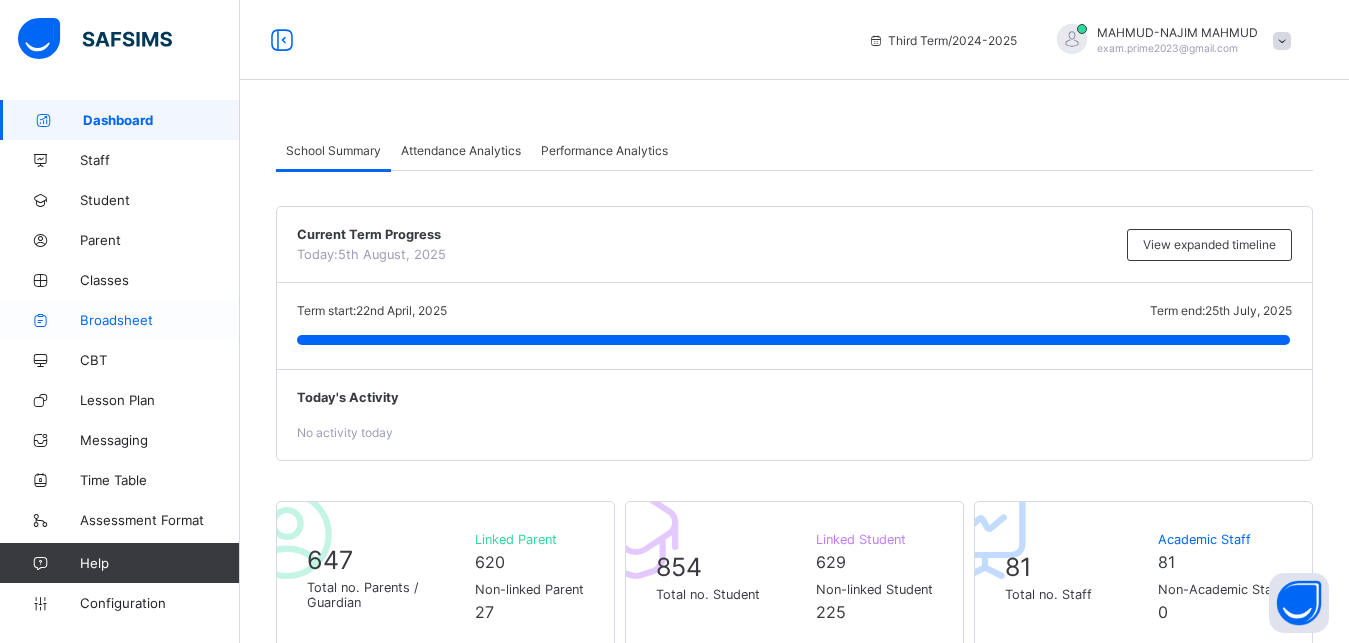 click on "Broadsheet" at bounding box center (160, 320) 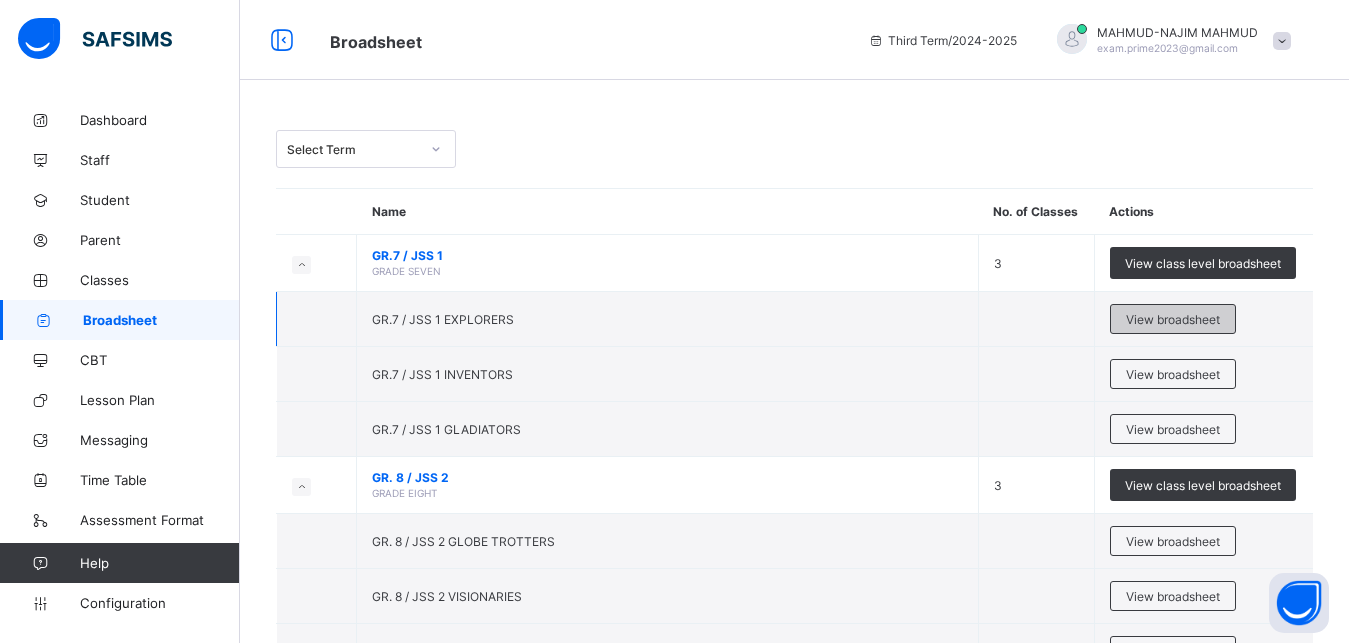 click on "View broadsheet" at bounding box center (1173, 319) 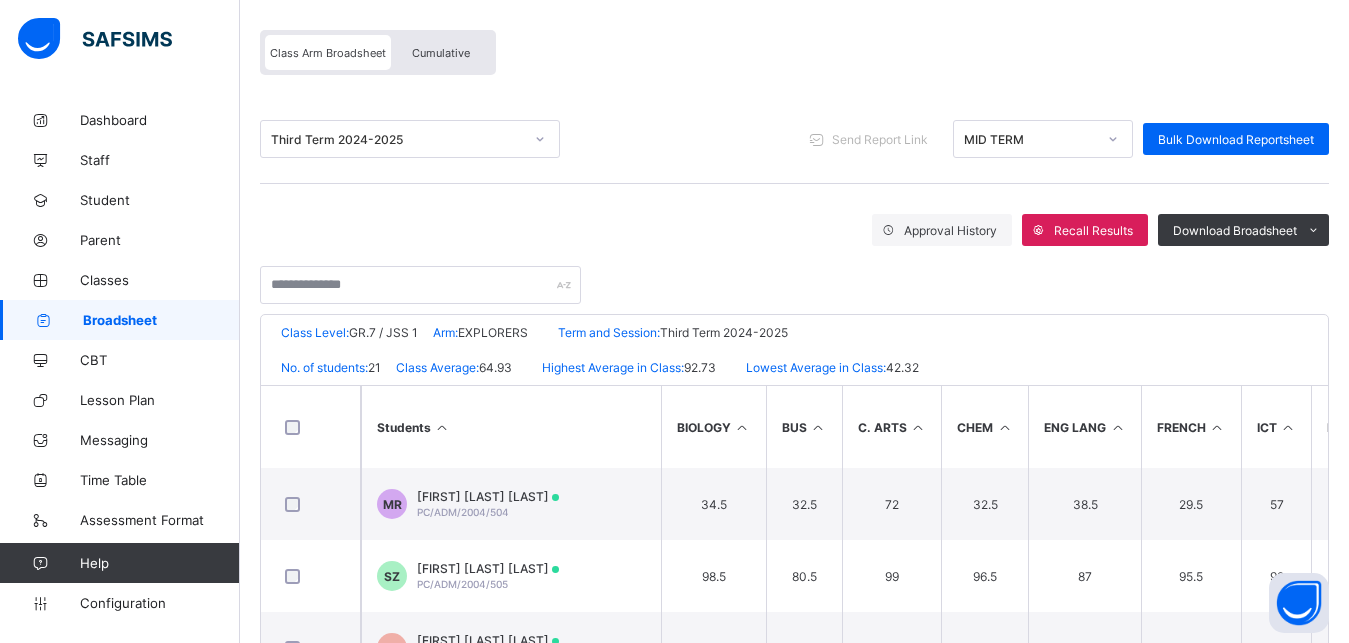 scroll, scrollTop: 162, scrollLeft: 0, axis: vertical 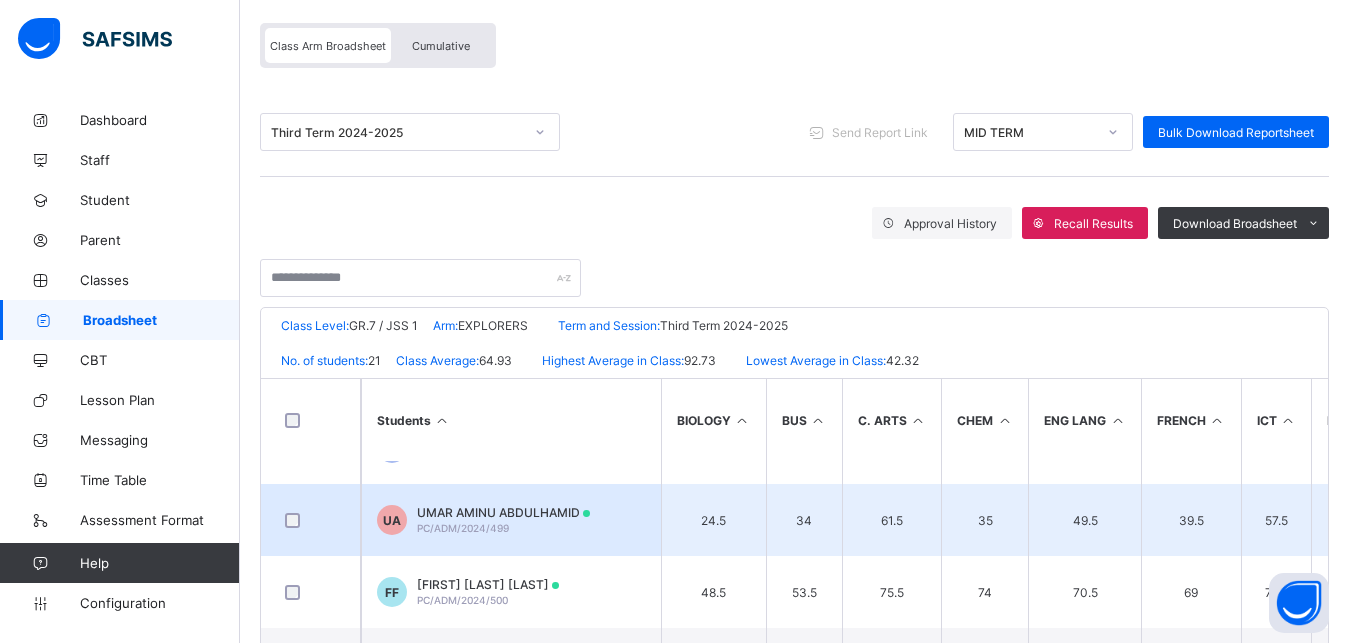 click on "[FIRST] [LAST] [LAST] [ID]" at bounding box center (511, 520) 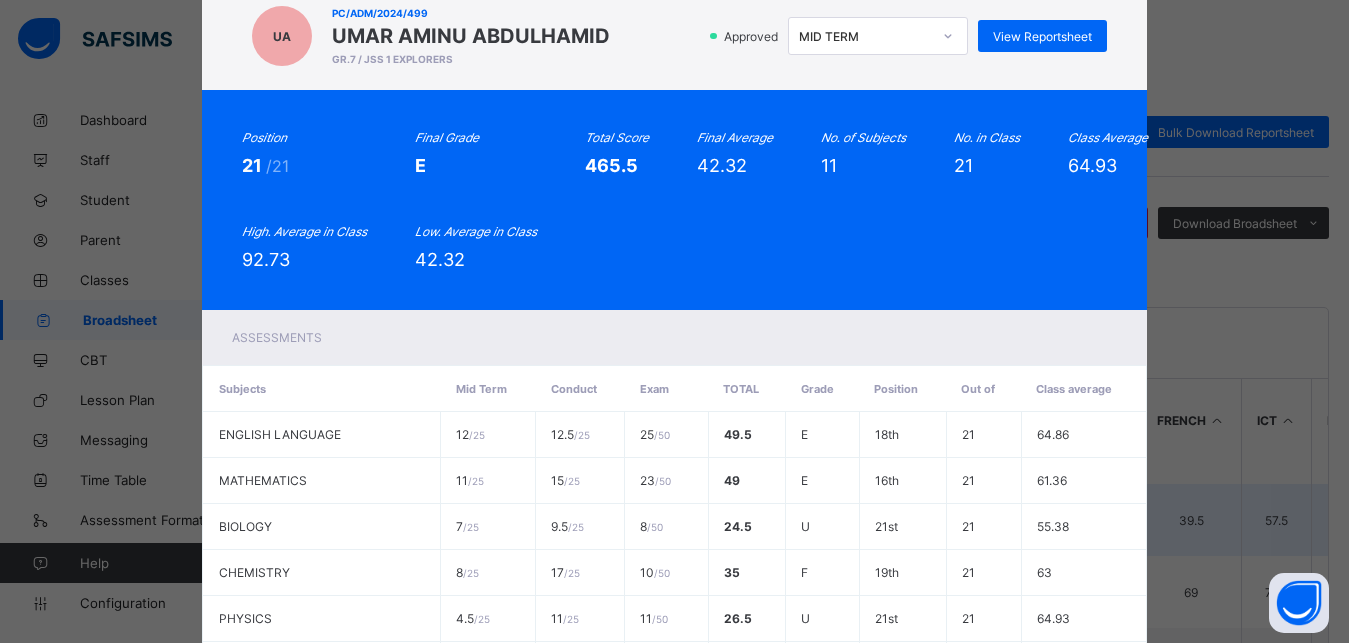 scroll, scrollTop: 0, scrollLeft: 0, axis: both 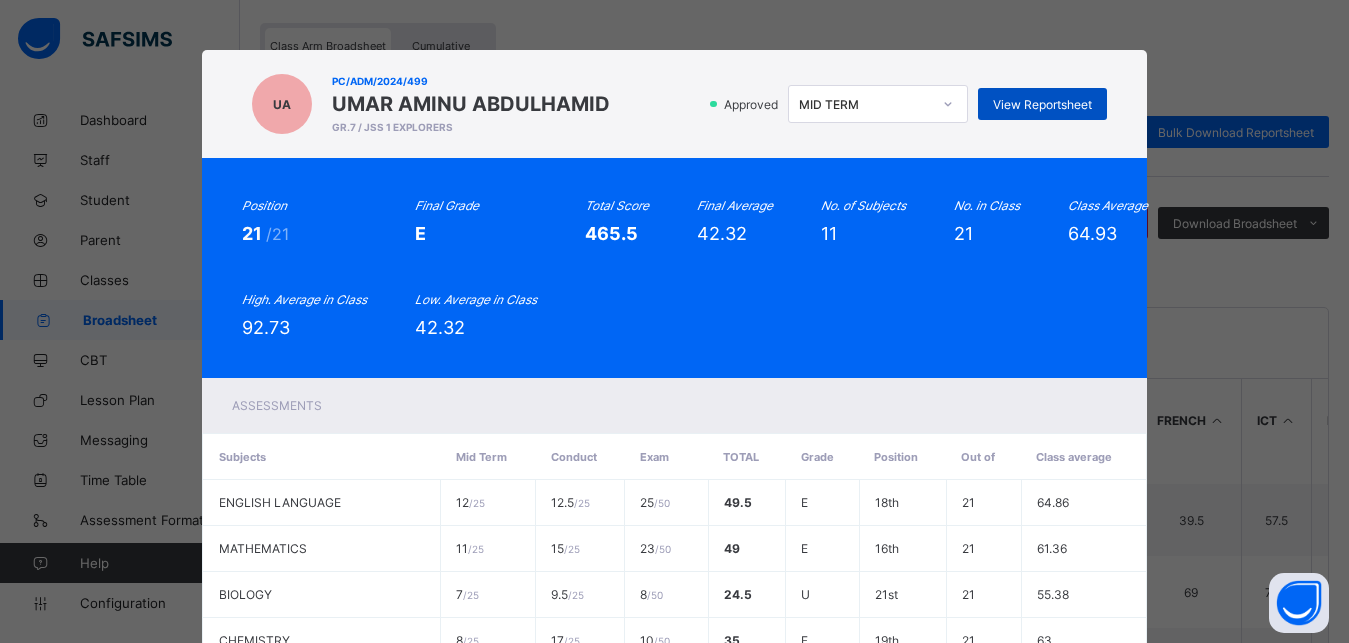 click on "View Reportsheet" at bounding box center [1042, 104] 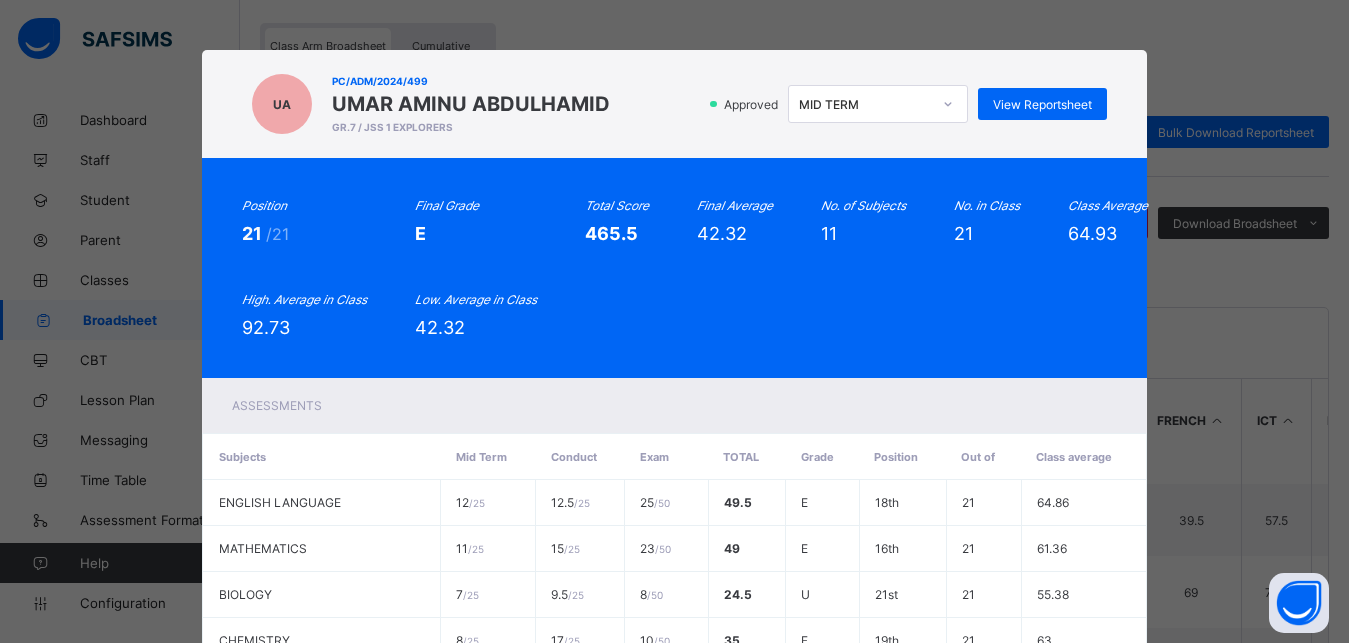 click 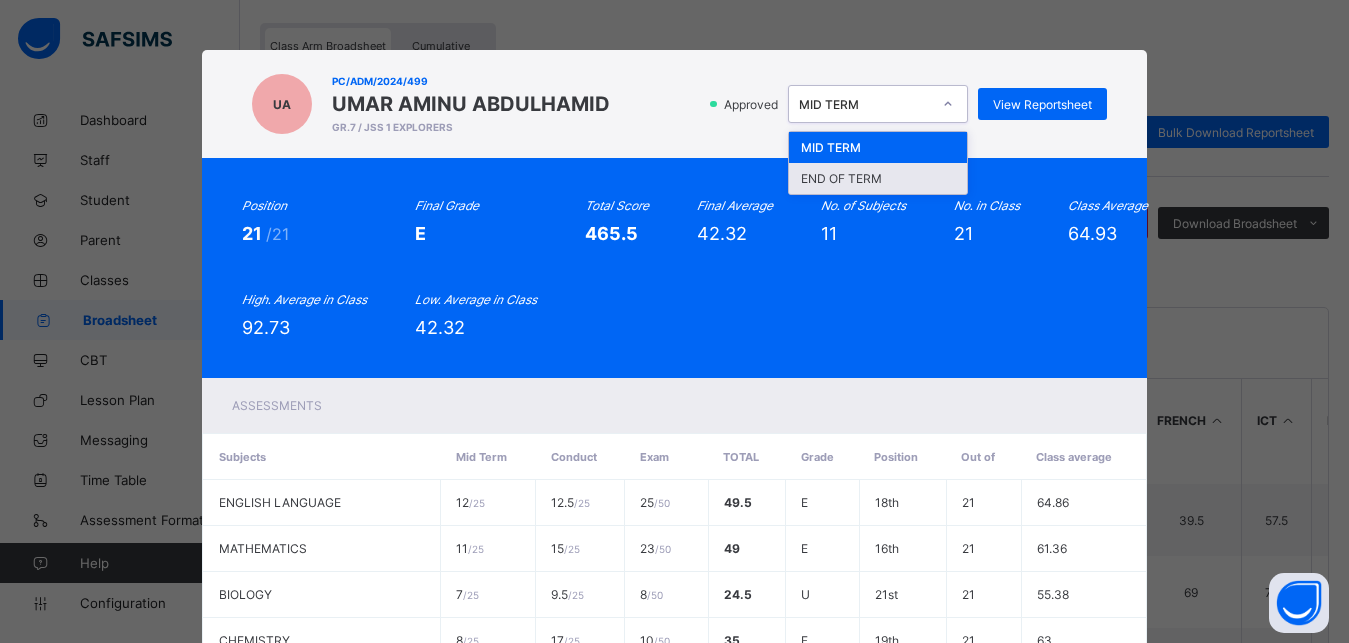 click on "END OF TERM" at bounding box center (878, 178) 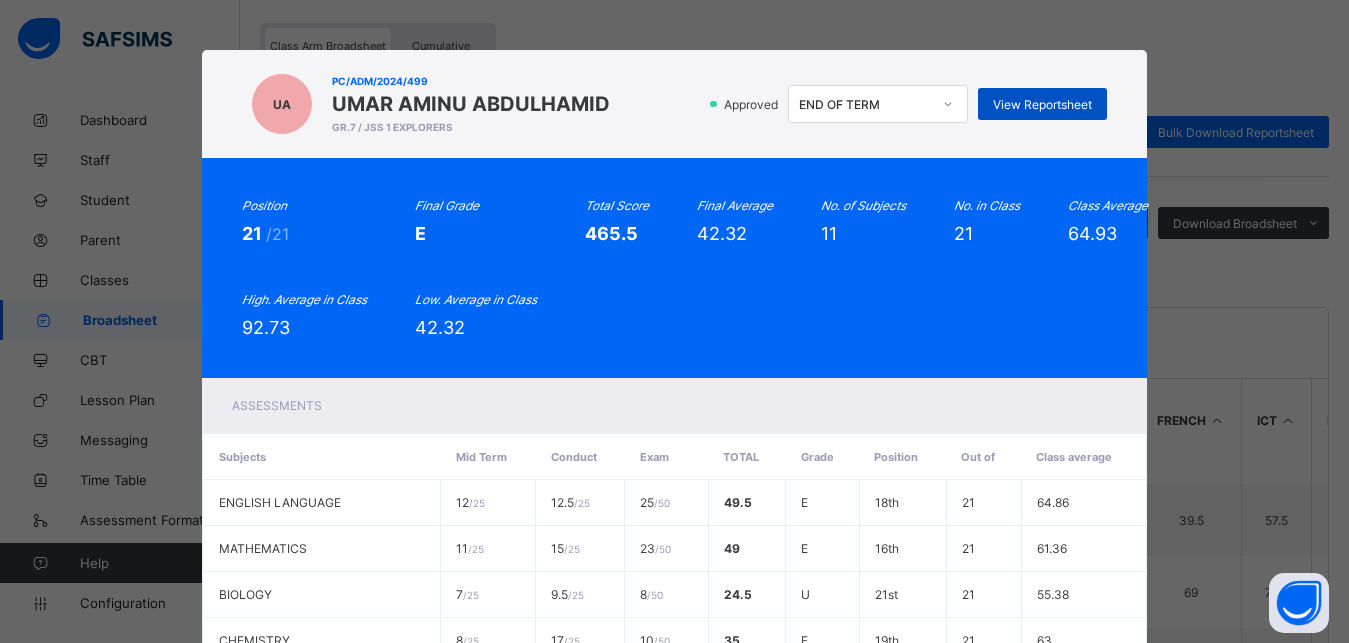 click on "View Reportsheet" at bounding box center (1042, 104) 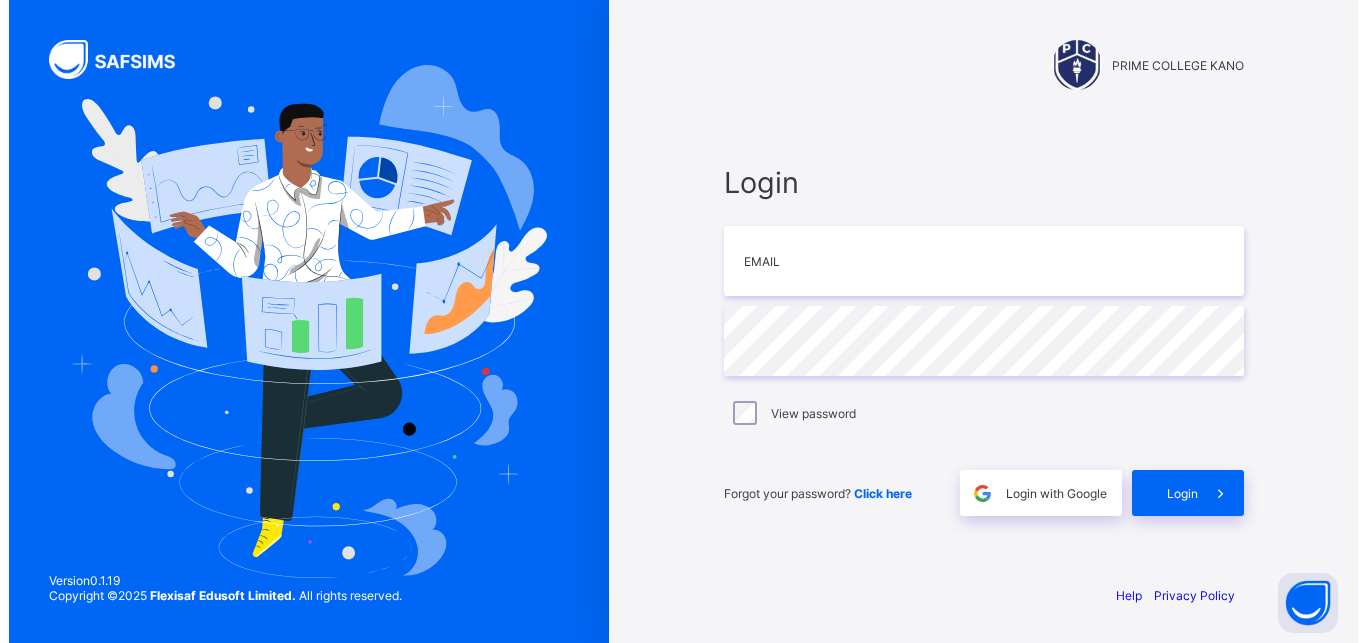 scroll, scrollTop: 0, scrollLeft: 0, axis: both 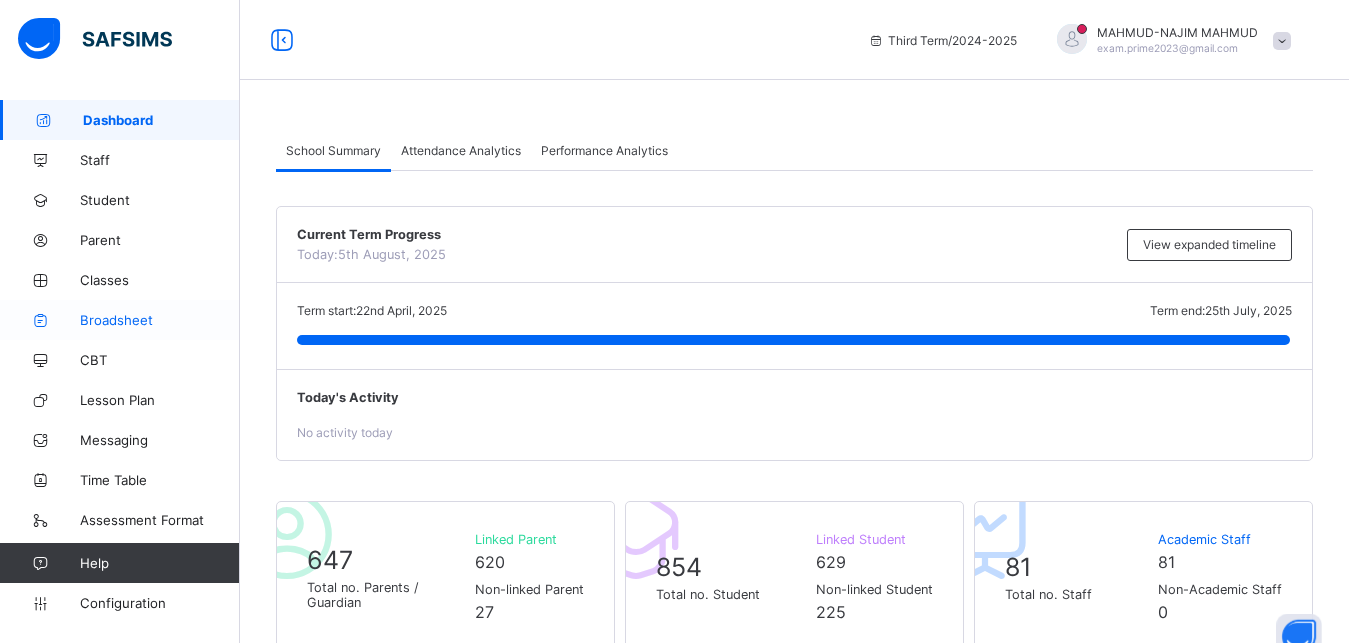 click on "Broadsheet" at bounding box center [160, 320] 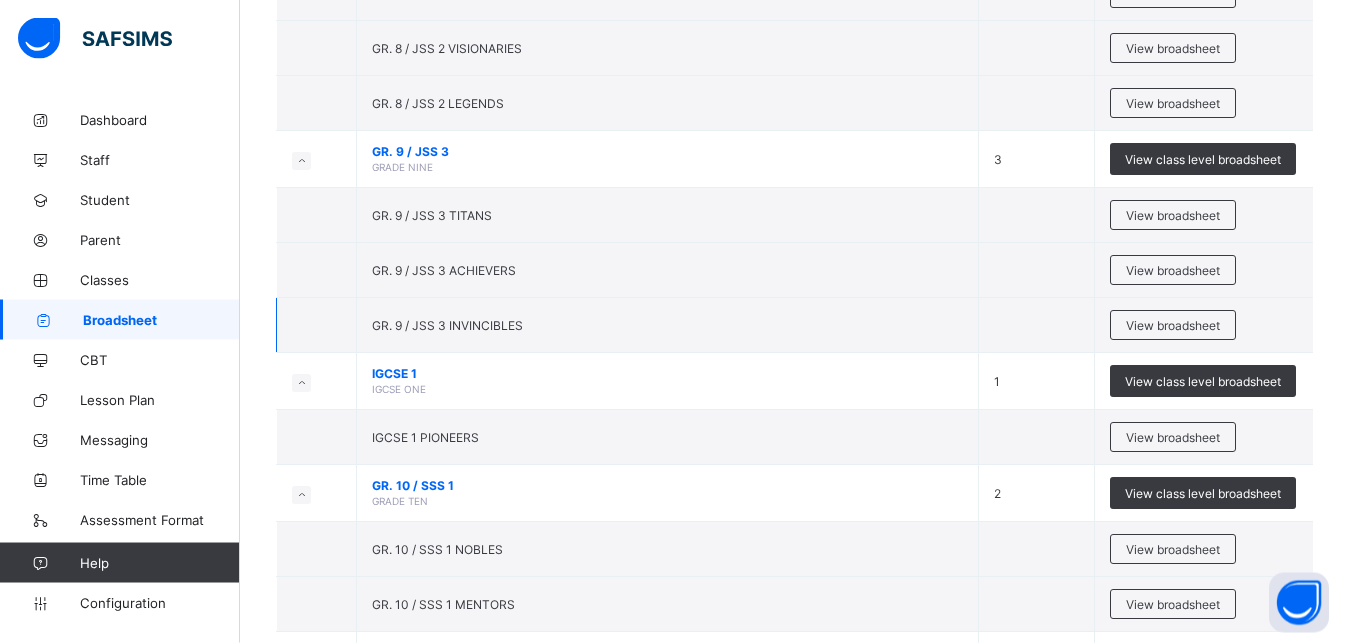 scroll, scrollTop: 549, scrollLeft: 0, axis: vertical 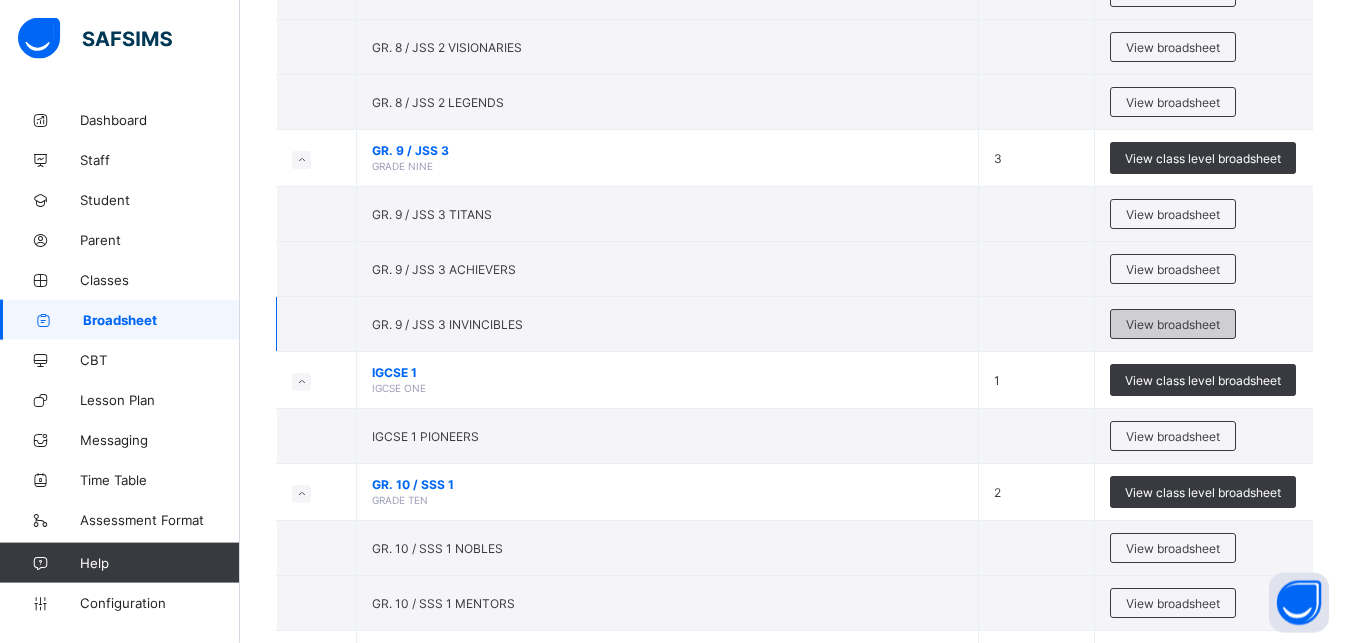 click on "View broadsheet" at bounding box center (1173, 324) 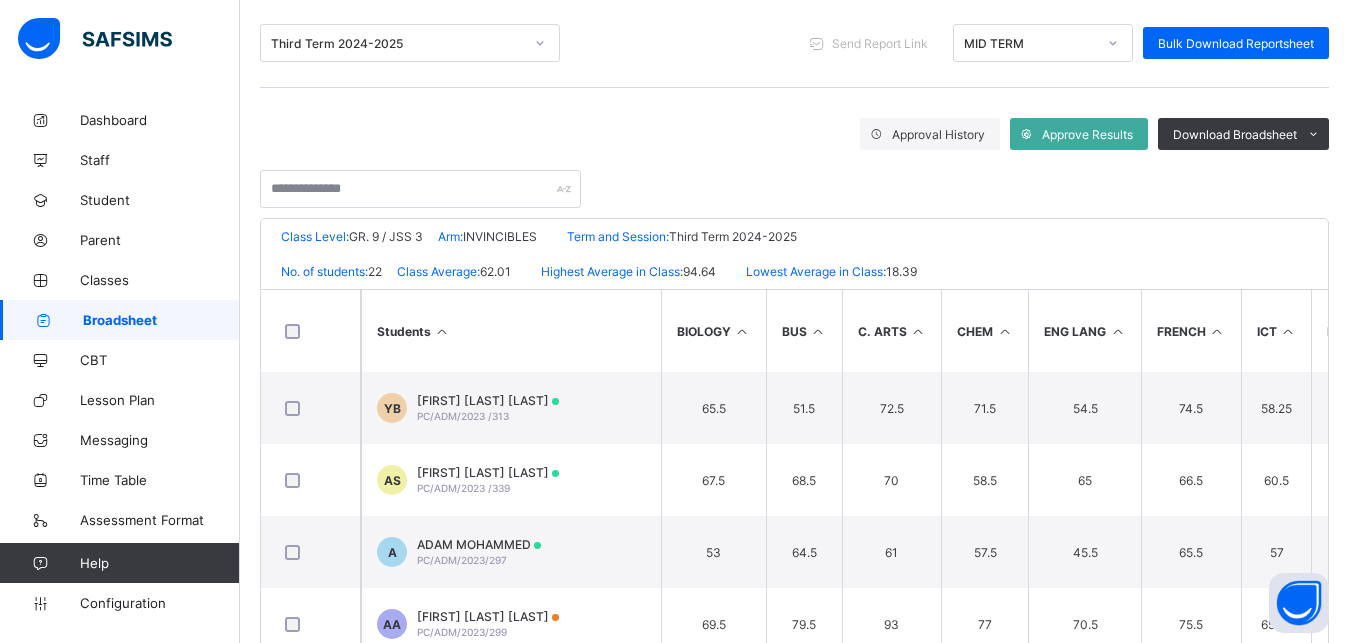 scroll, scrollTop: 256, scrollLeft: 0, axis: vertical 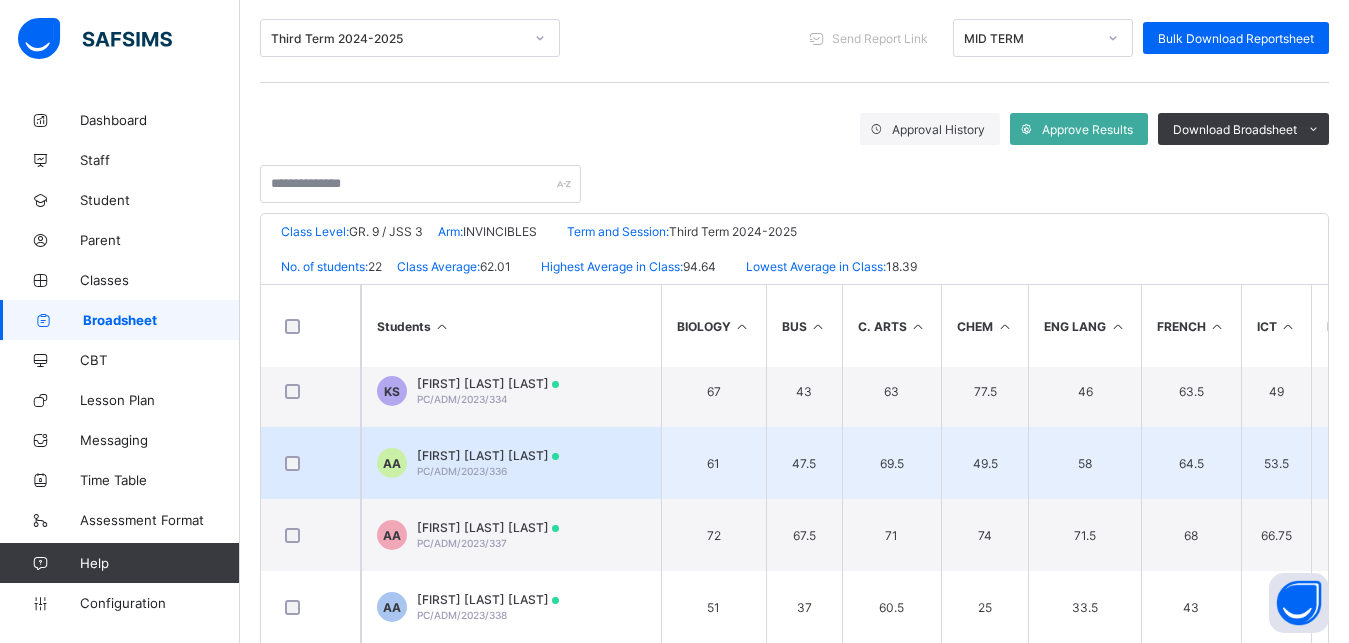 click on "AMINU ABDULHAMID ABDULHAMID   PC/ADM/2023/336" at bounding box center (488, 463) 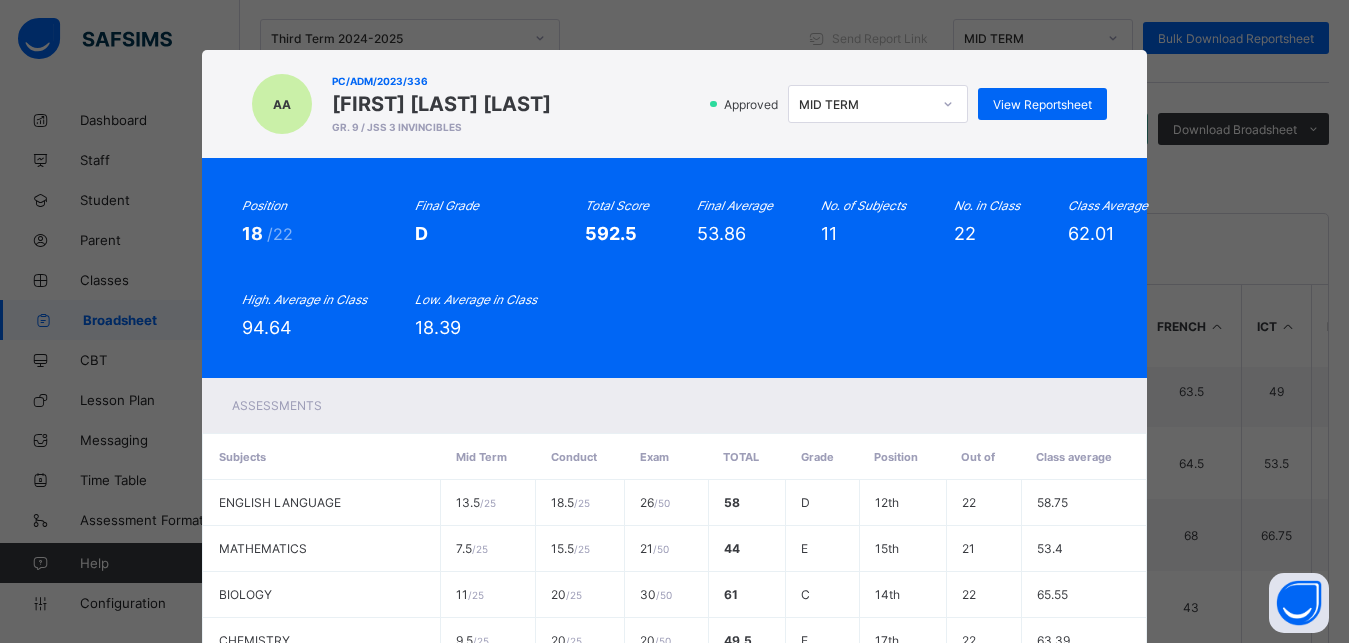click 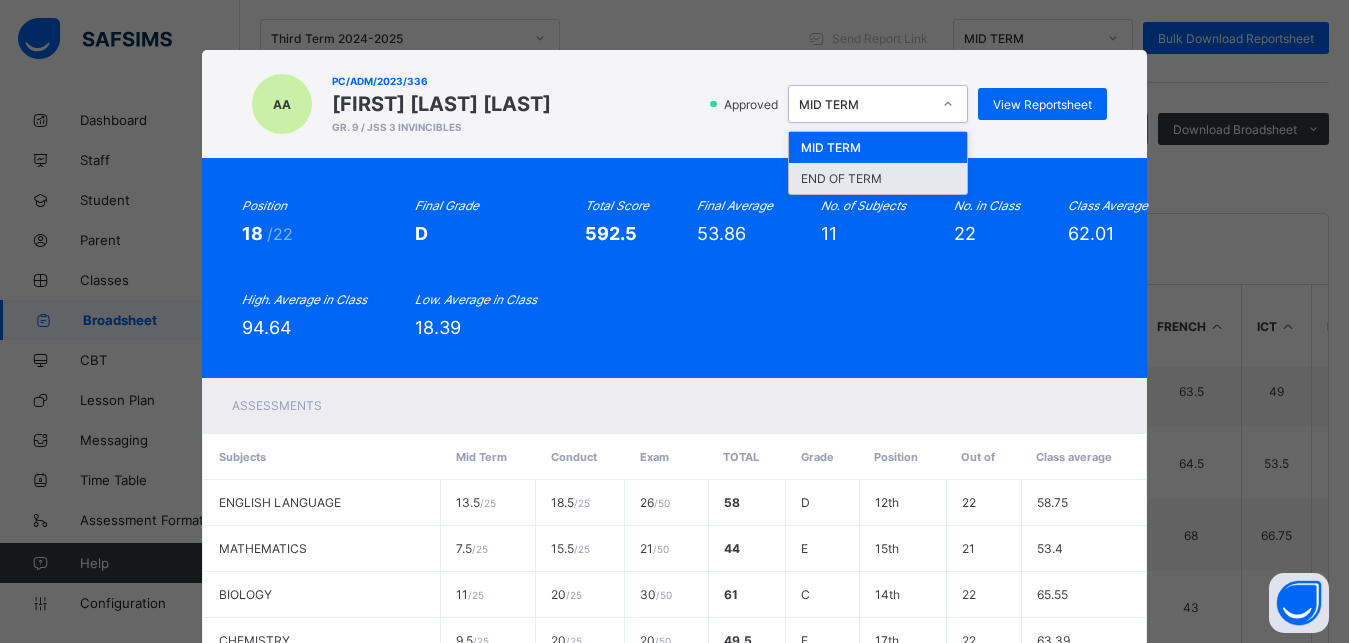 click on "END OF TERM" at bounding box center (878, 178) 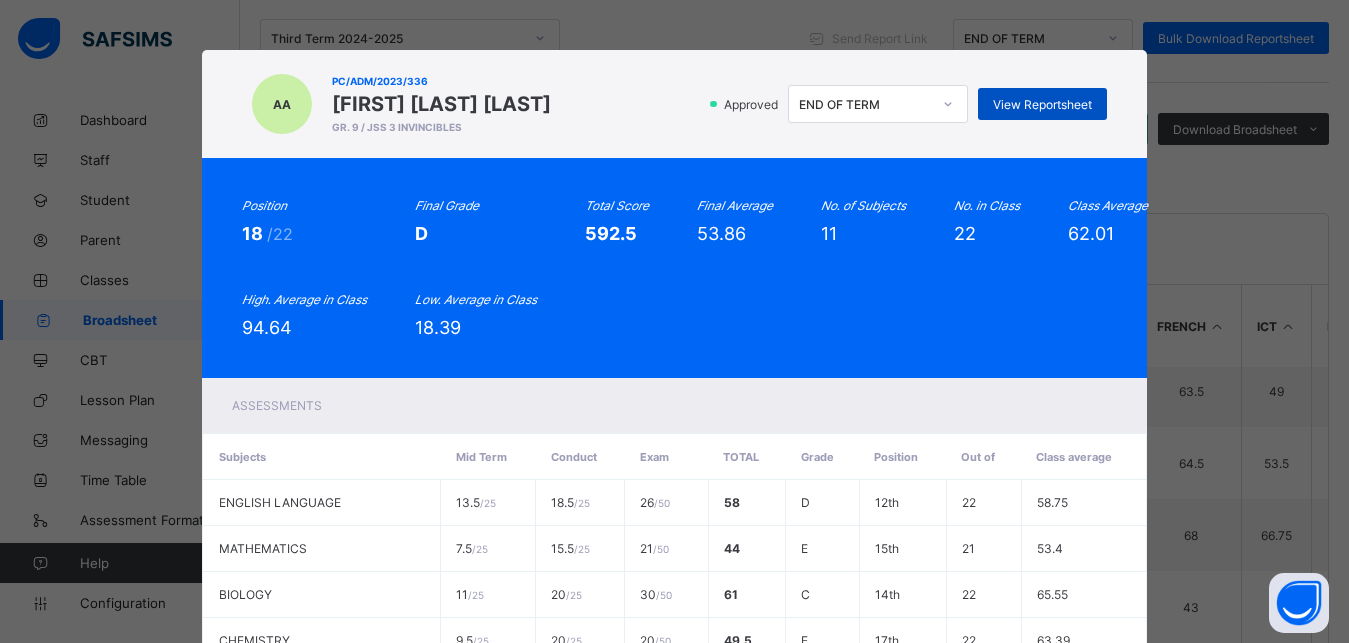 click on "View Reportsheet" at bounding box center [1042, 104] 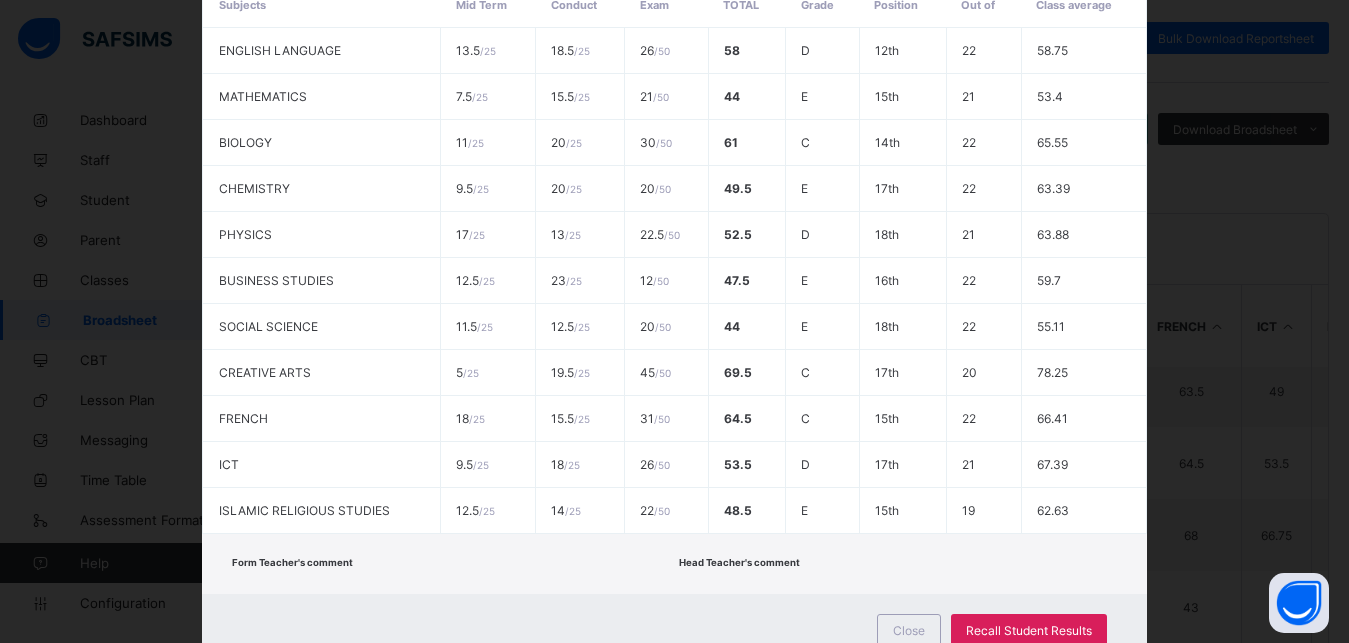 scroll, scrollTop: 525, scrollLeft: 0, axis: vertical 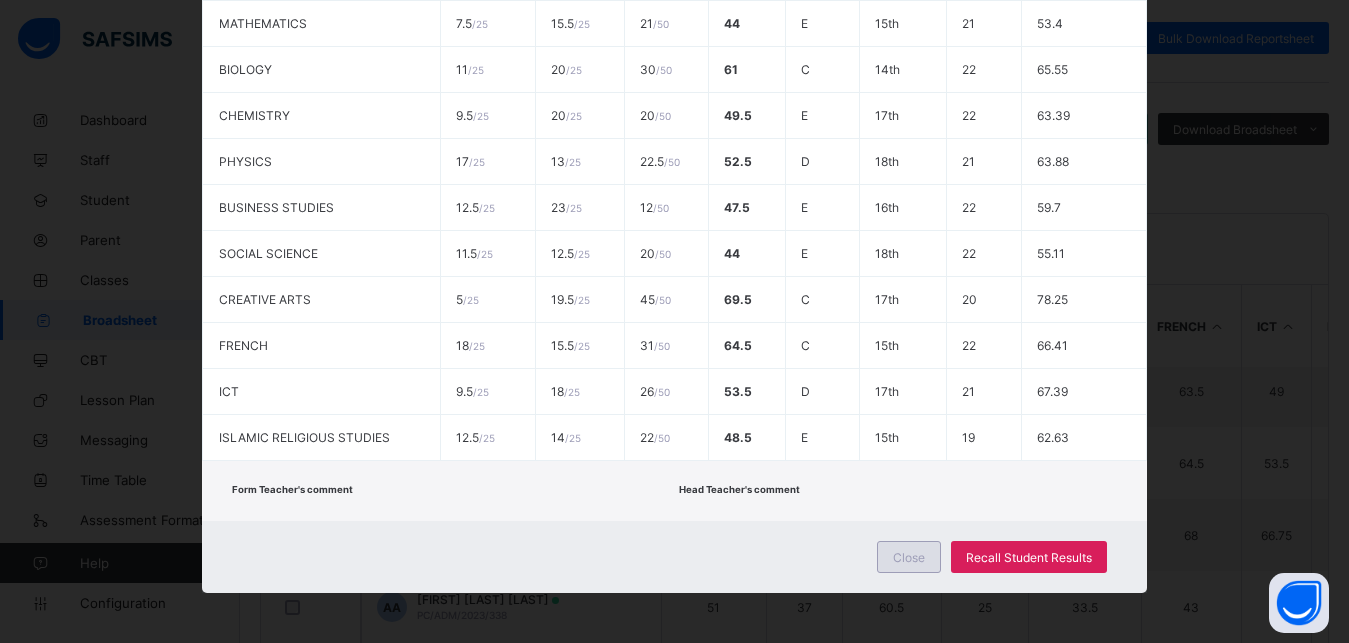 click on "Close" at bounding box center (909, 557) 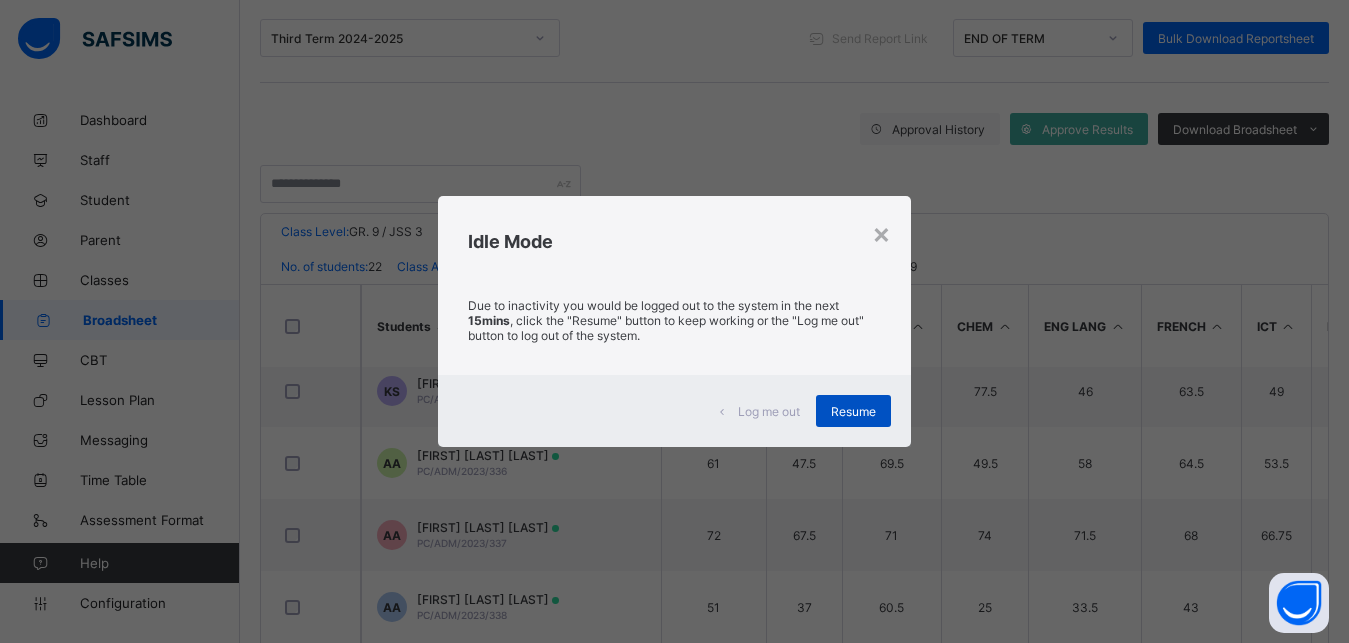 click on "Resume" at bounding box center [853, 411] 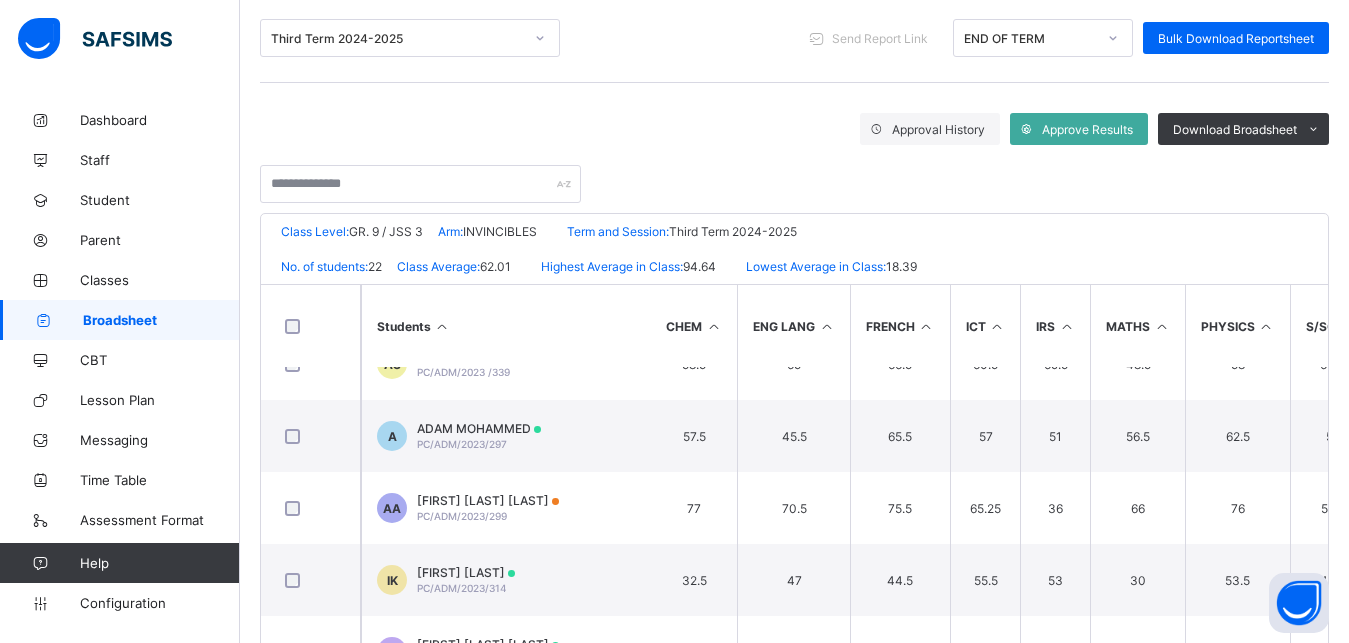 scroll, scrollTop: 0, scrollLeft: 339, axis: horizontal 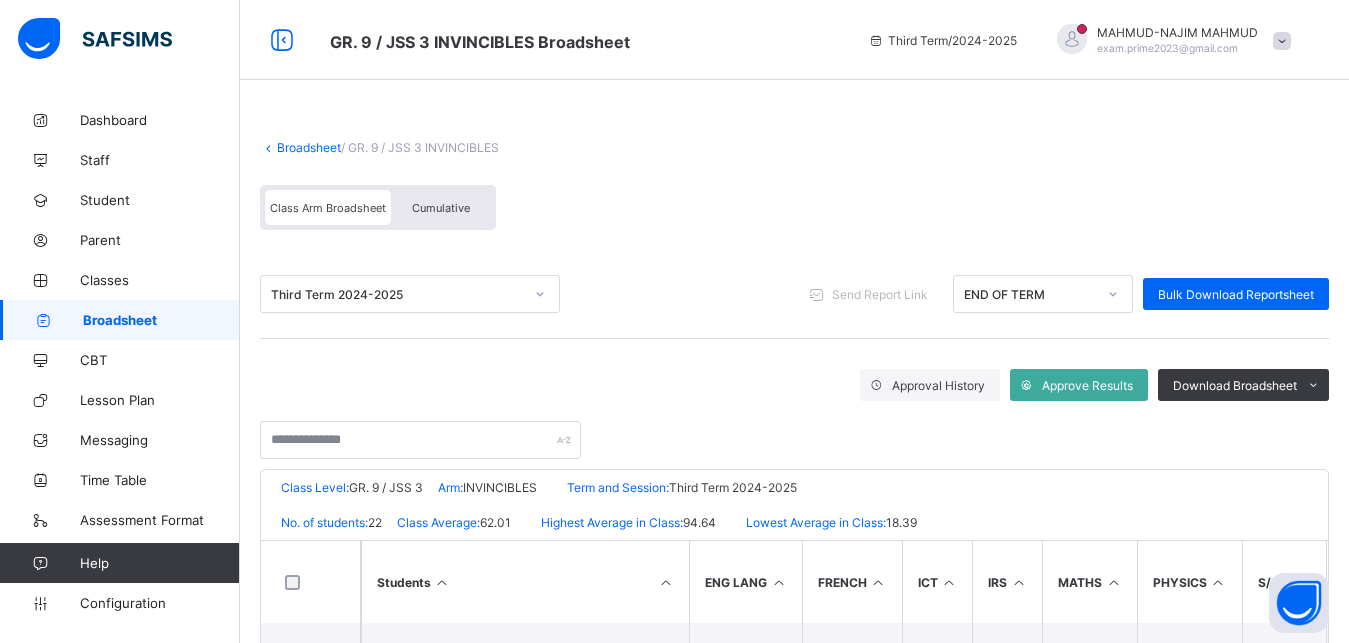 click on "Broadsheet" at bounding box center [309, 147] 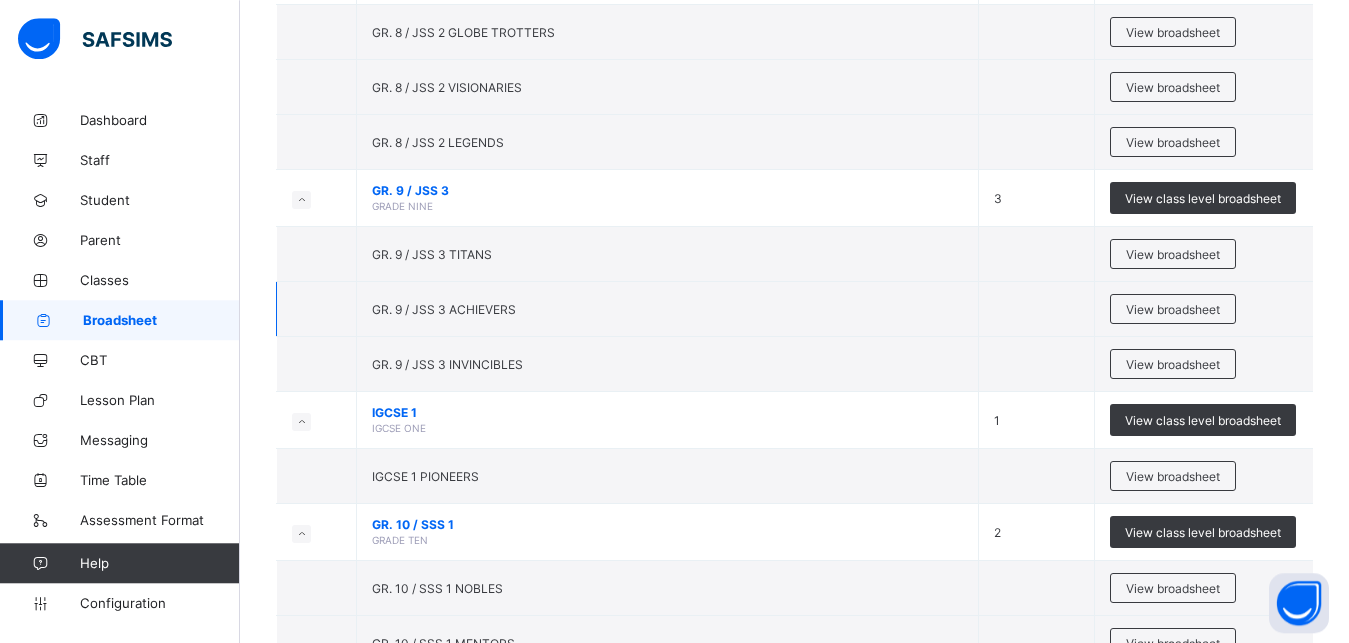 scroll, scrollTop: 510, scrollLeft: 0, axis: vertical 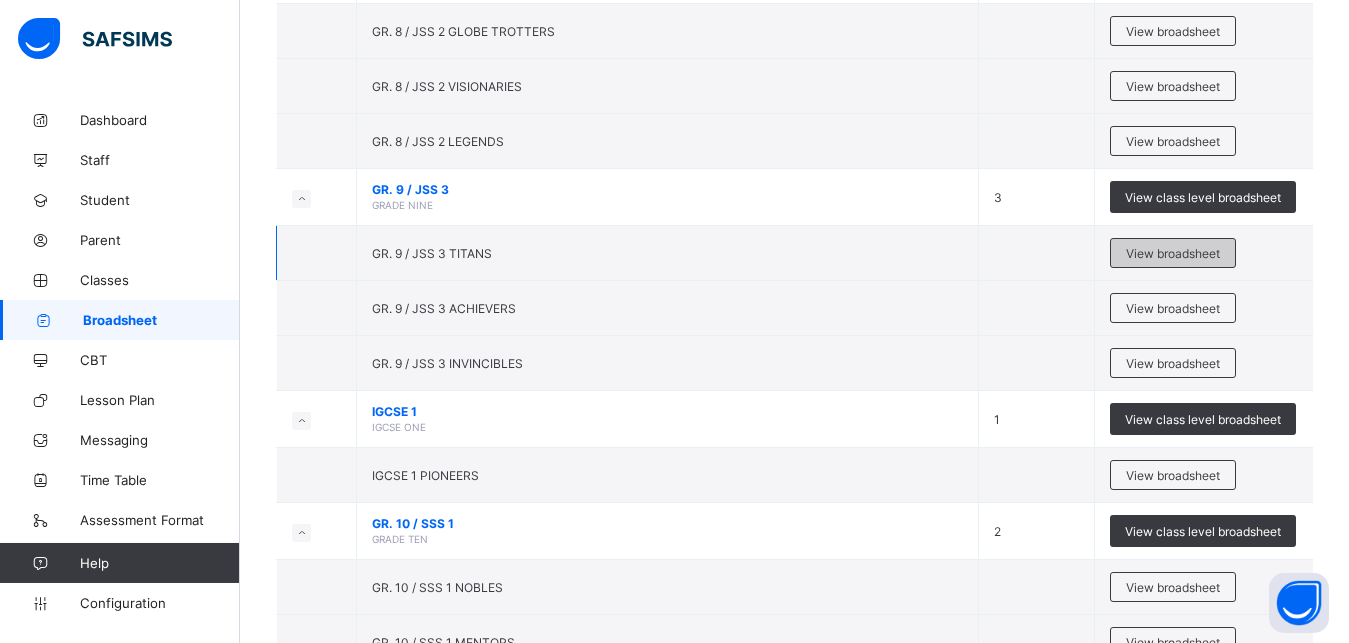 click on "View broadsheet" at bounding box center [1173, 253] 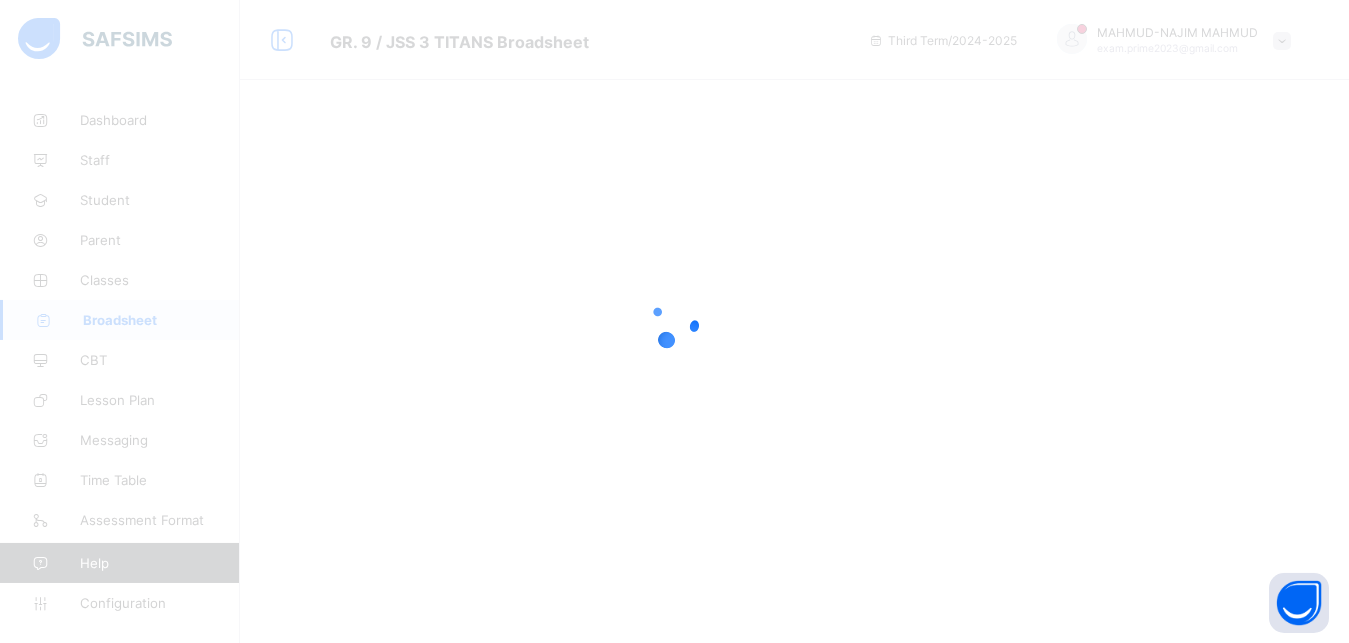 scroll, scrollTop: 0, scrollLeft: 0, axis: both 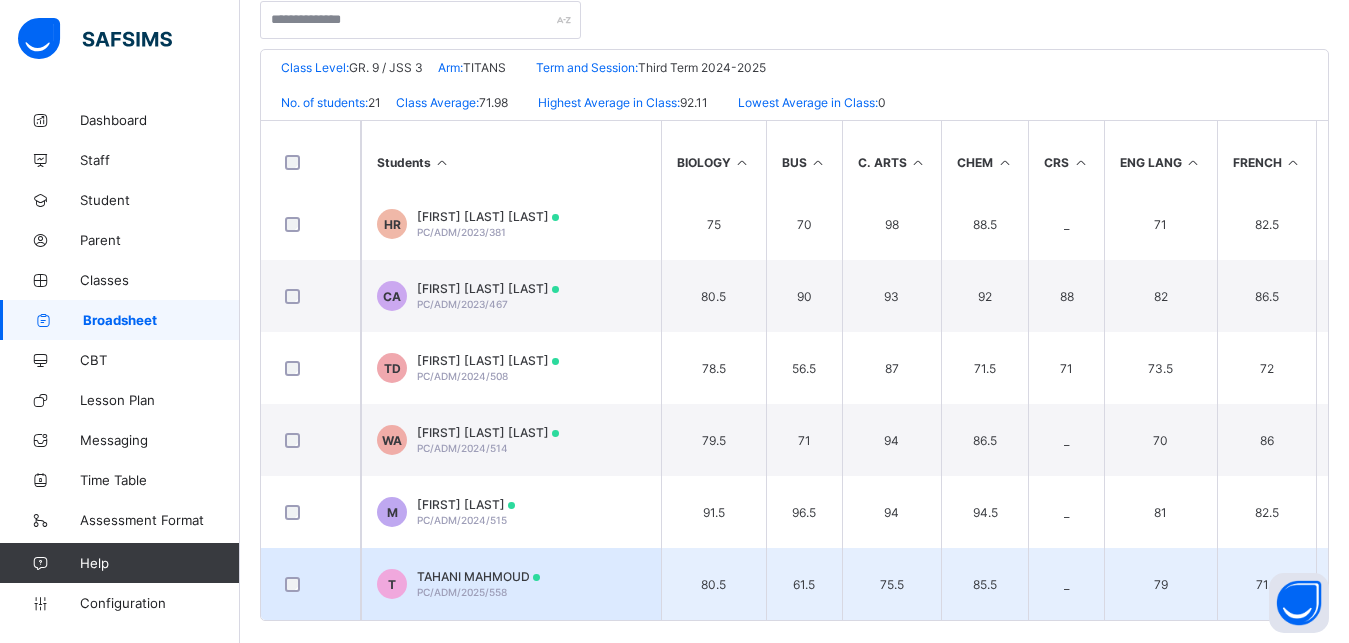 click on "T TAHANI MAHMOUD    PC/ADM/2025/558" at bounding box center [511, 584] 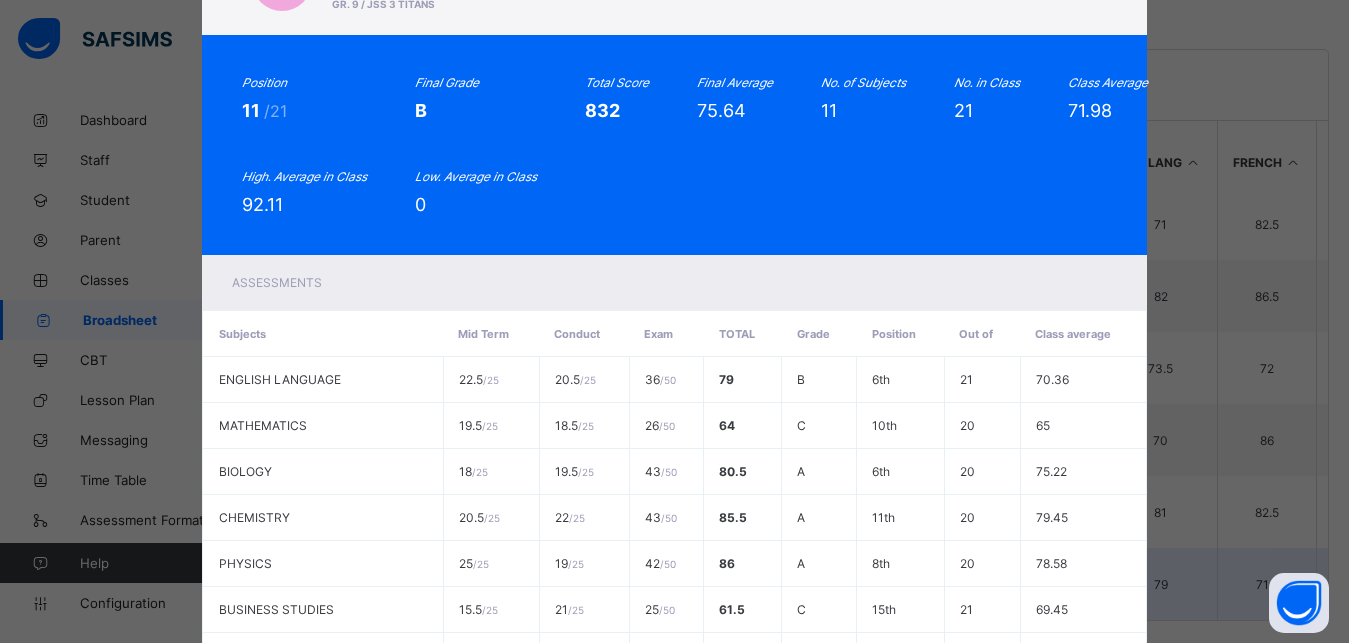 scroll, scrollTop: 0, scrollLeft: 0, axis: both 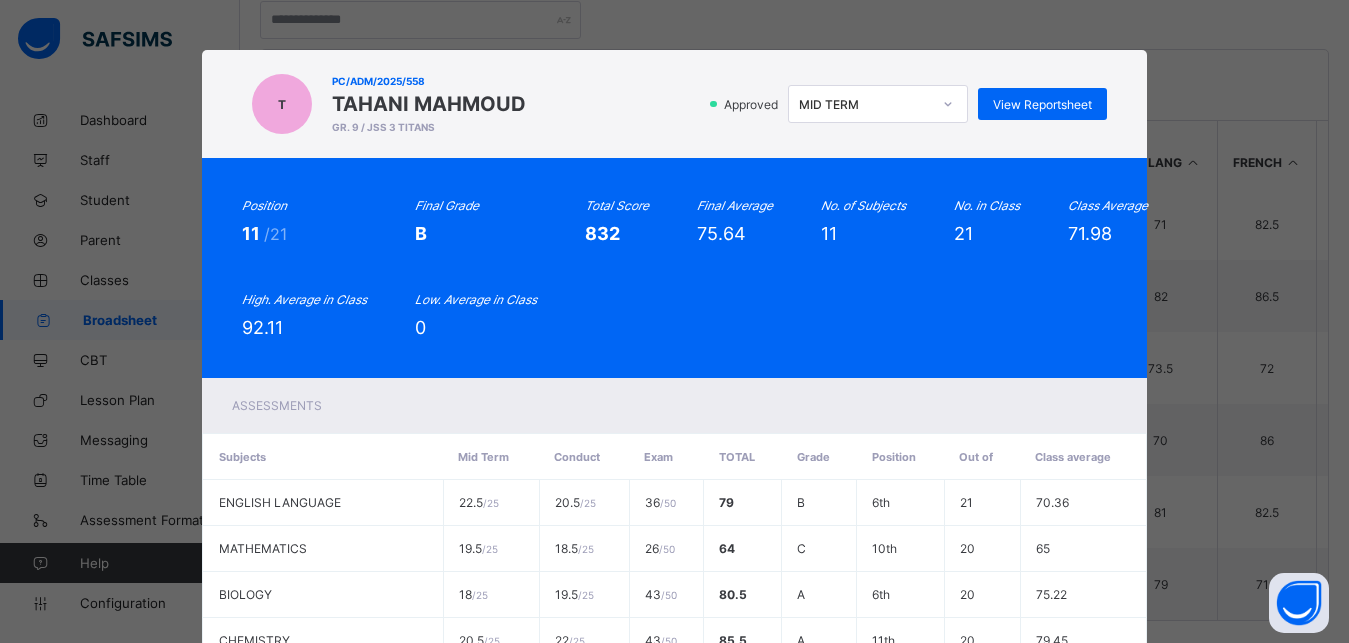 click 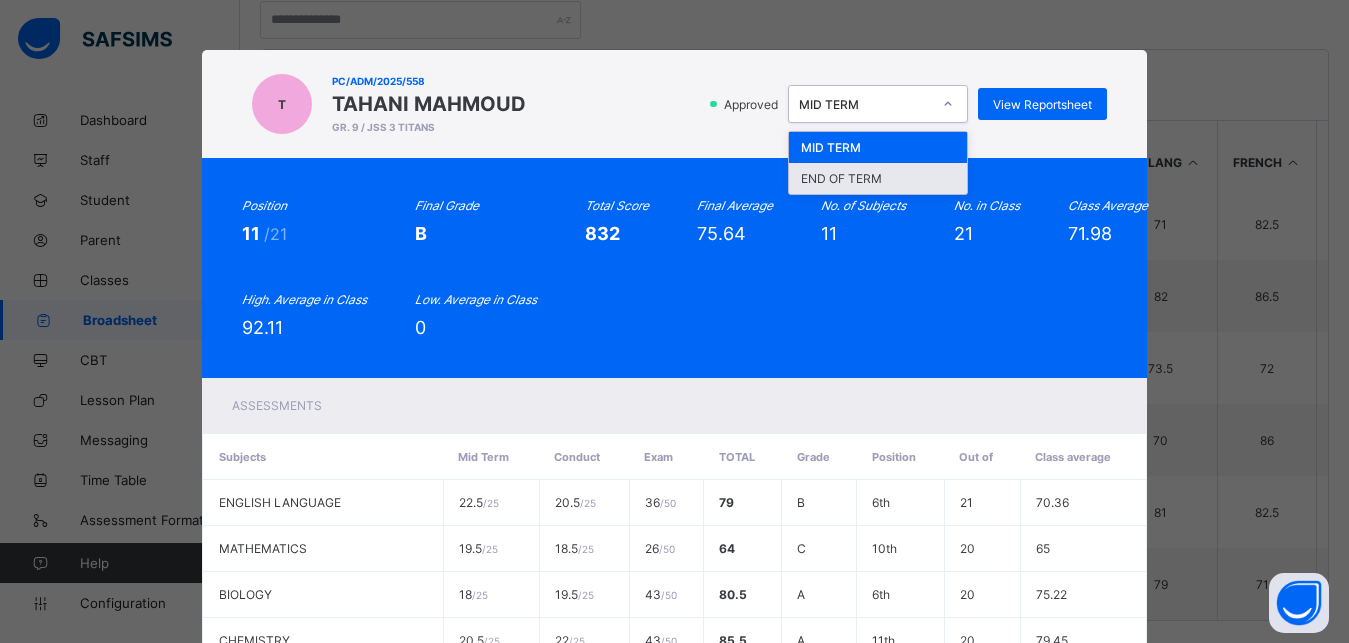 click on "END OF TERM" at bounding box center [878, 178] 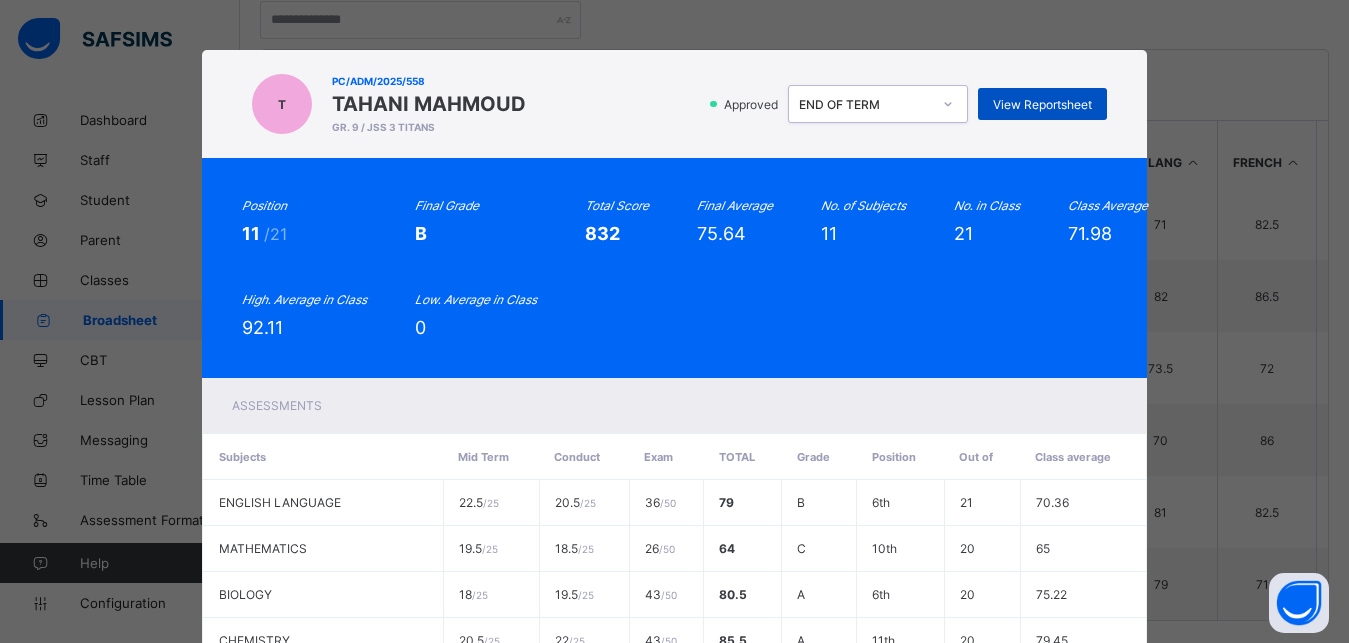 click on "View Reportsheet" at bounding box center [1042, 104] 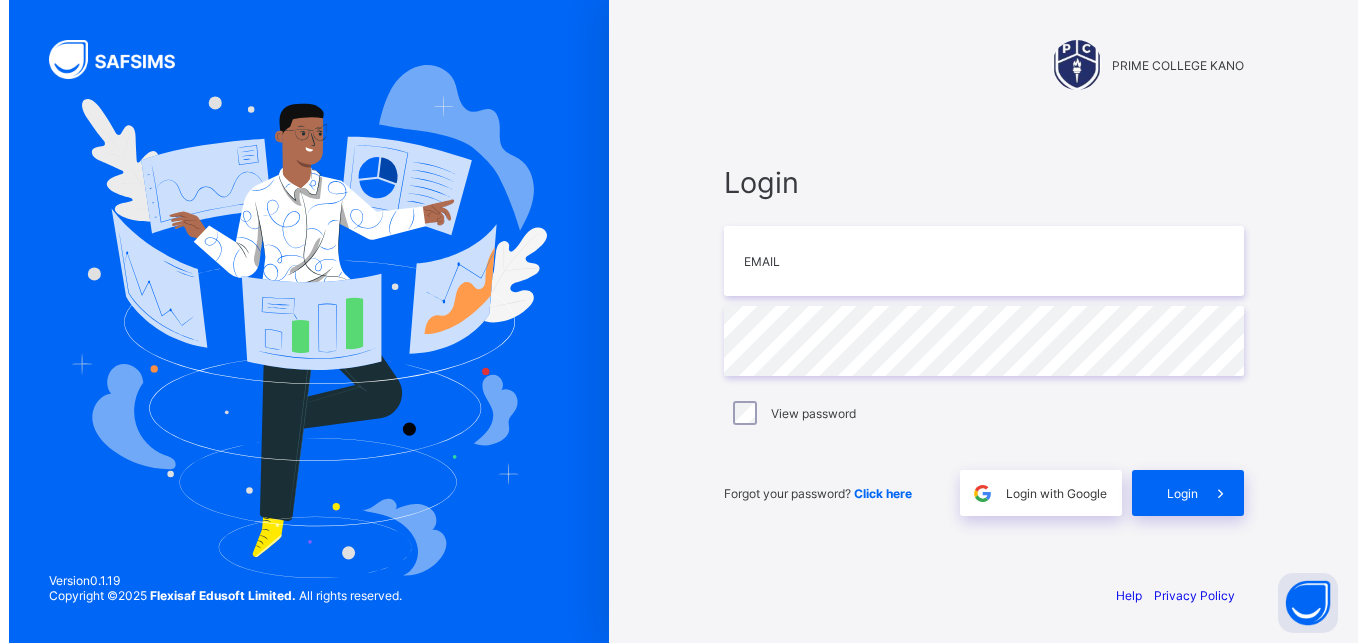scroll, scrollTop: 0, scrollLeft: 0, axis: both 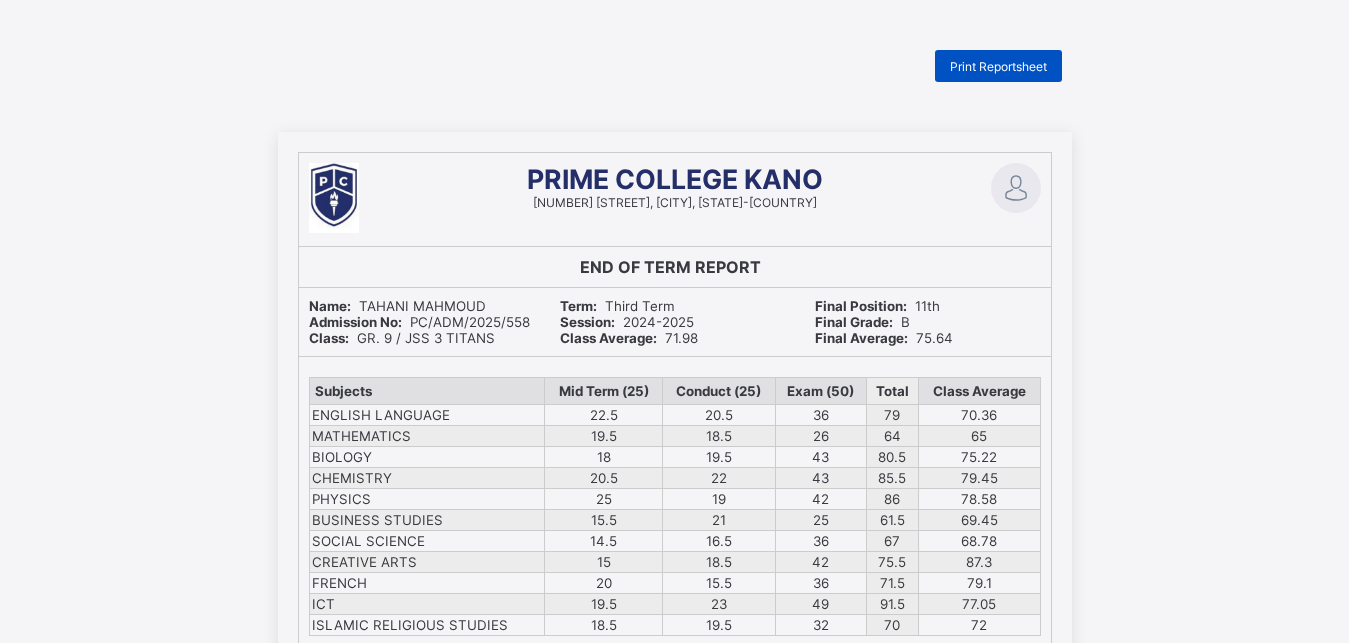click on "Print Reportsheet" at bounding box center (998, 66) 